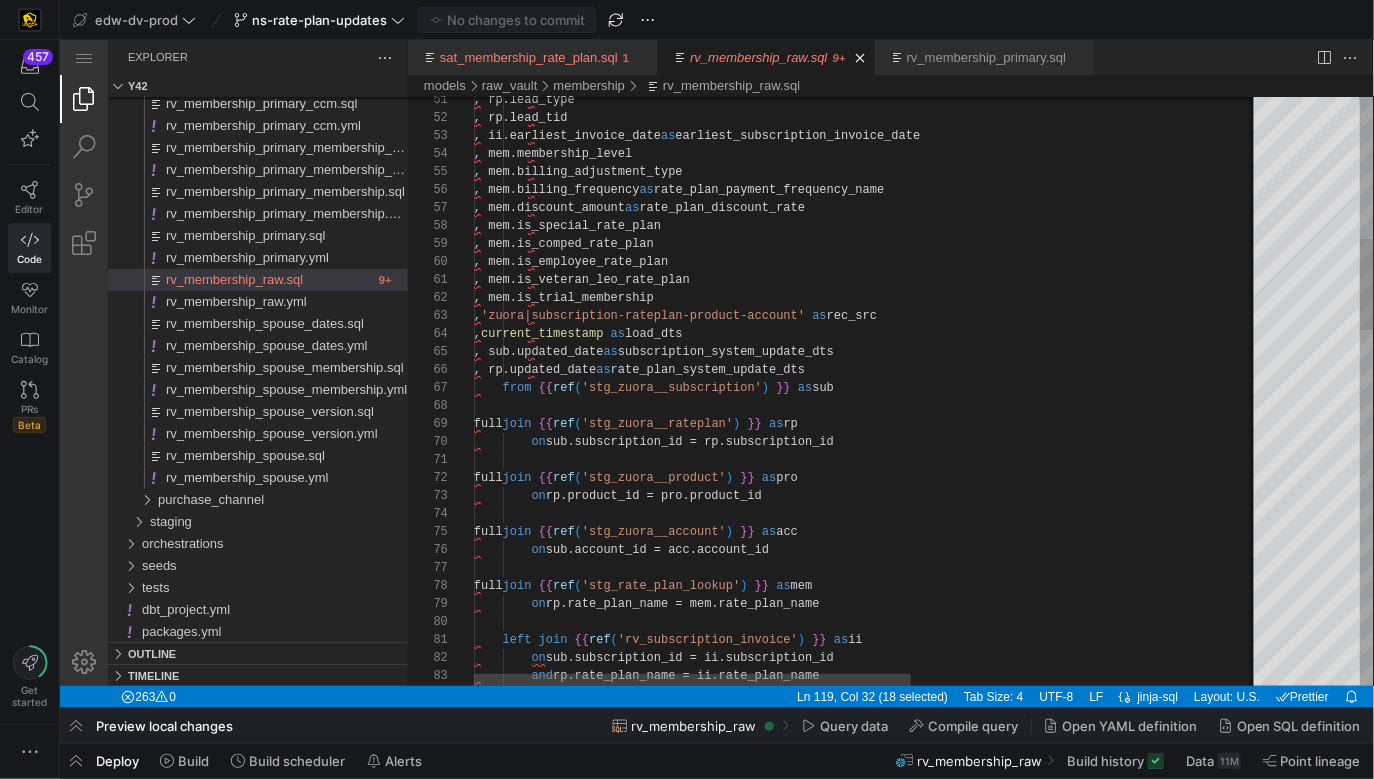 scroll, scrollTop: 0, scrollLeft: 0, axis: both 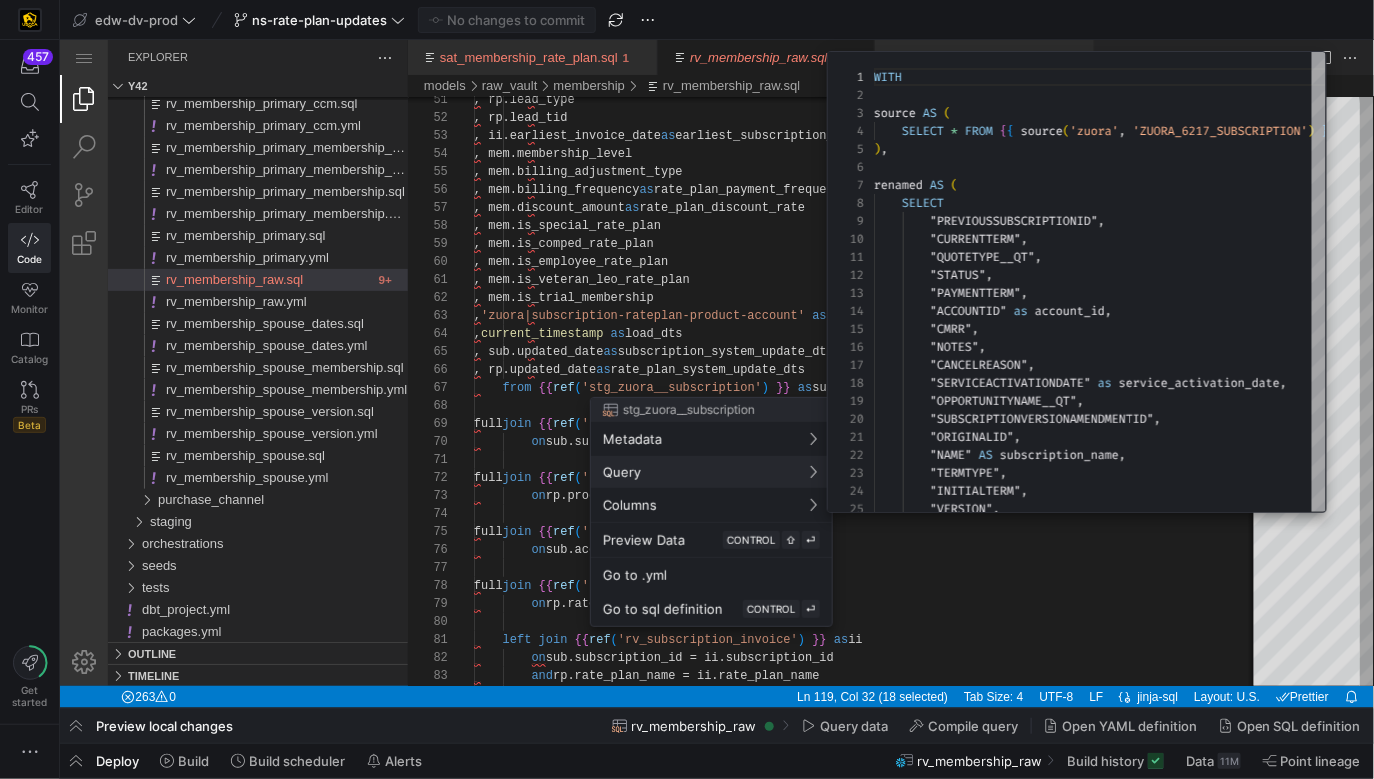 drag, startPoint x: 782, startPoint y: 319, endPoint x: 701, endPoint y: 273, distance: 93.15041 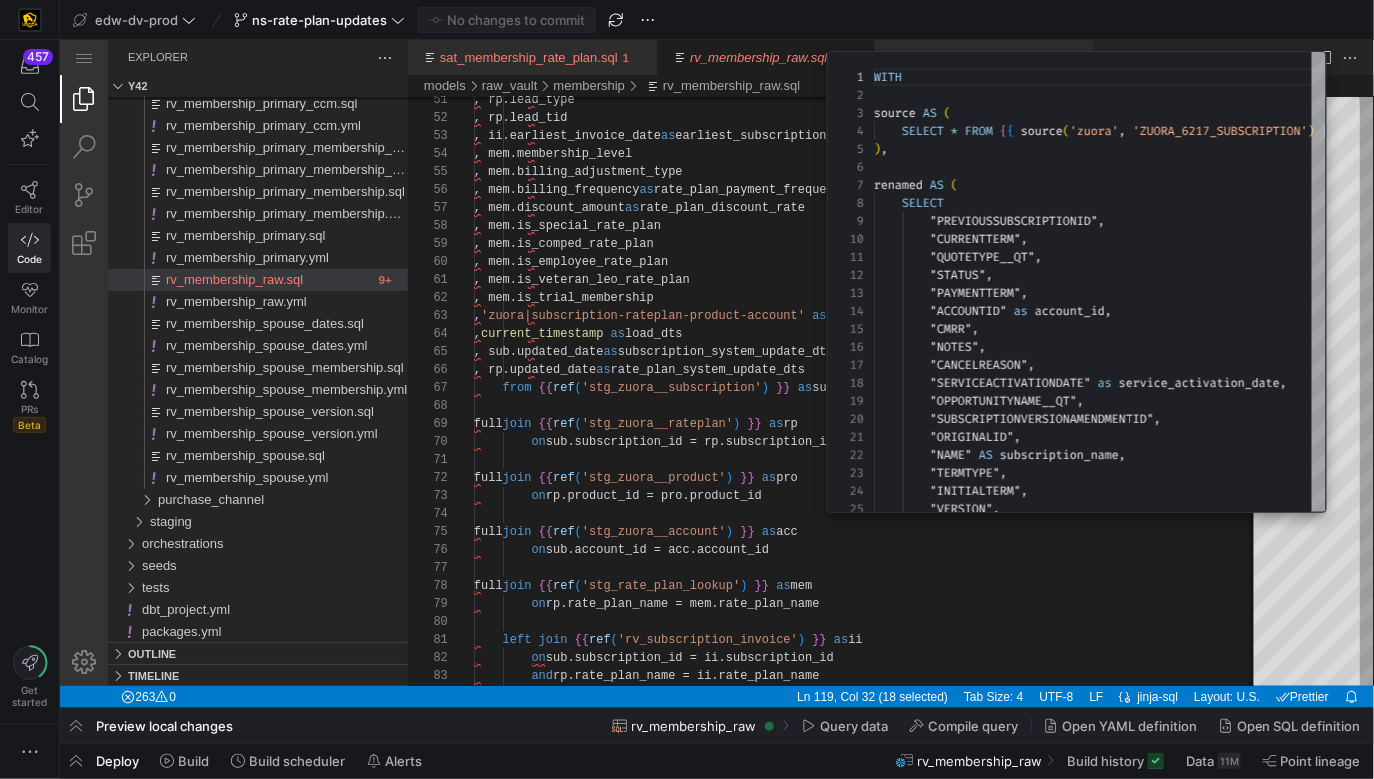 type 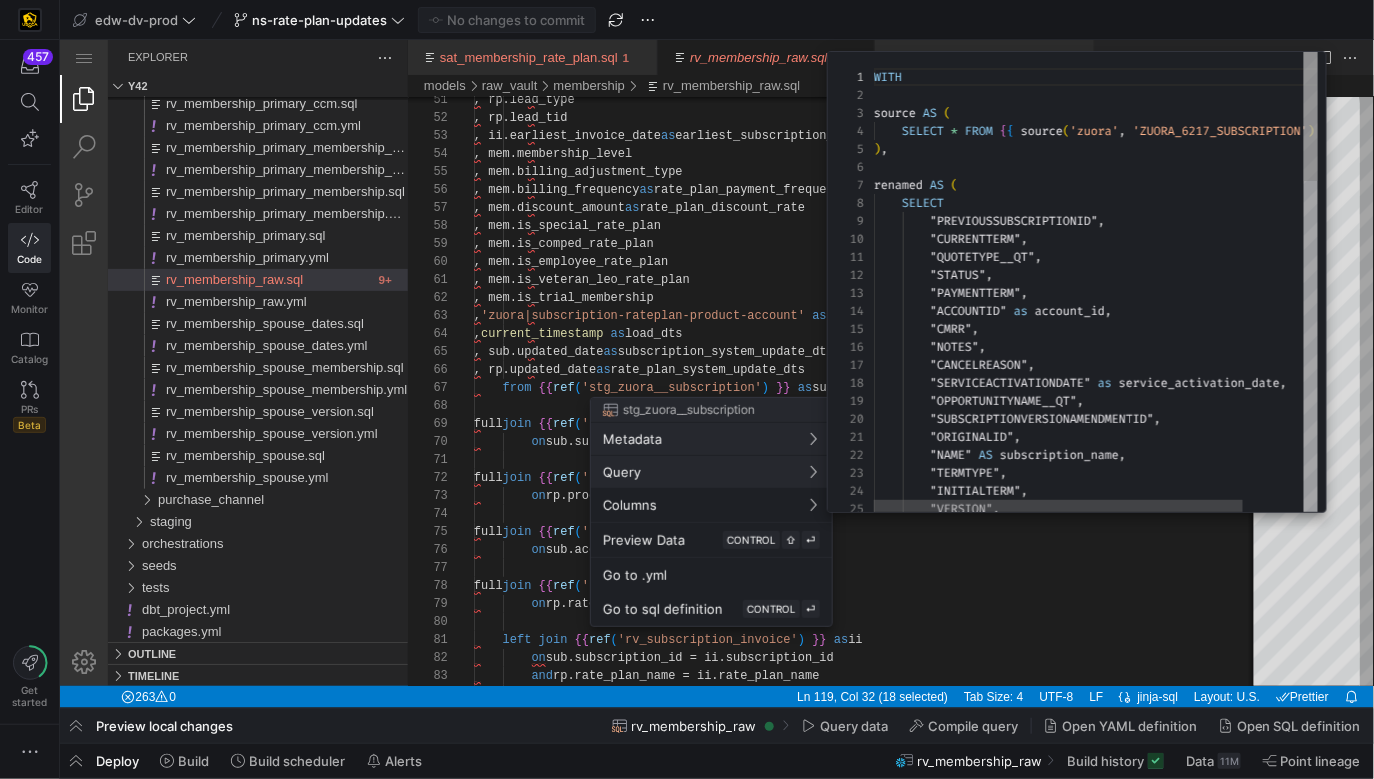 scroll, scrollTop: 180, scrollLeft: 0, axis: vertical 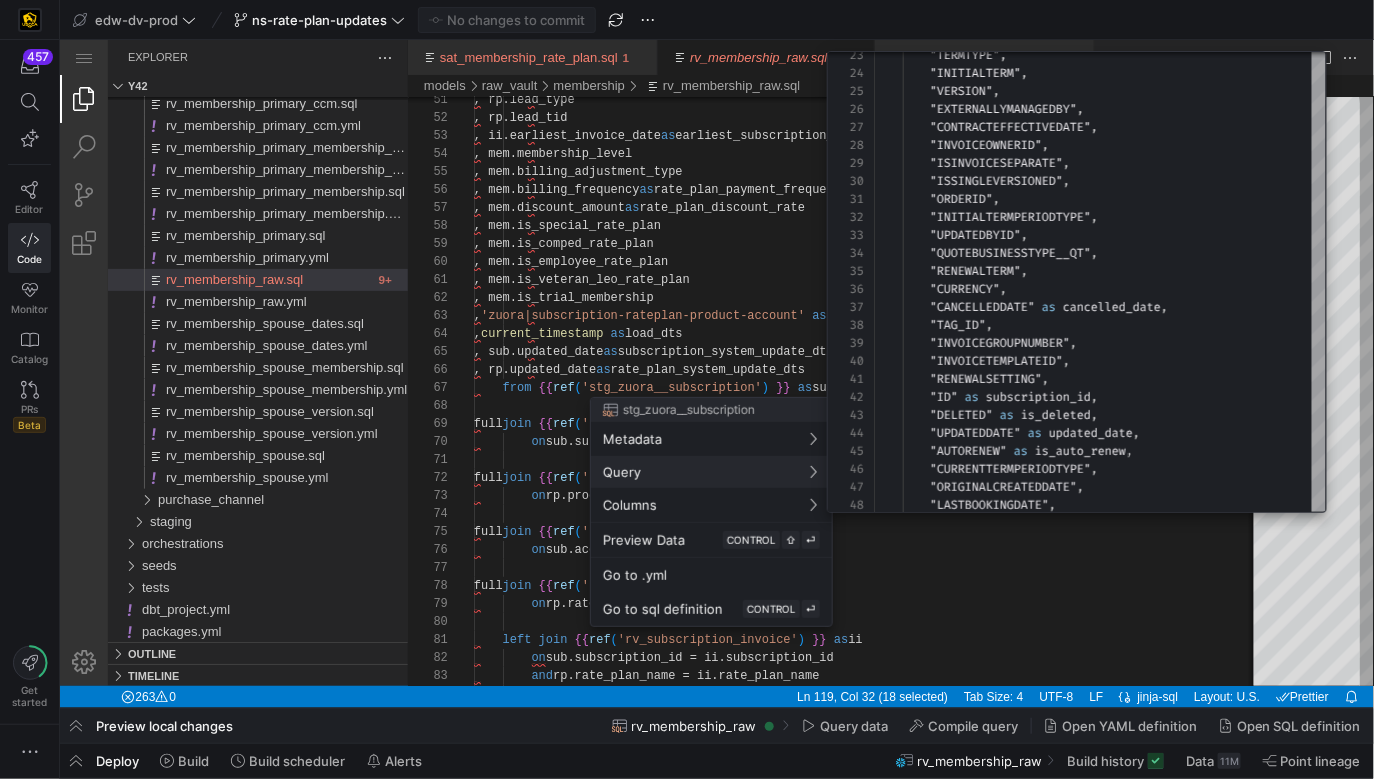 click at bounding box center [687, 389] 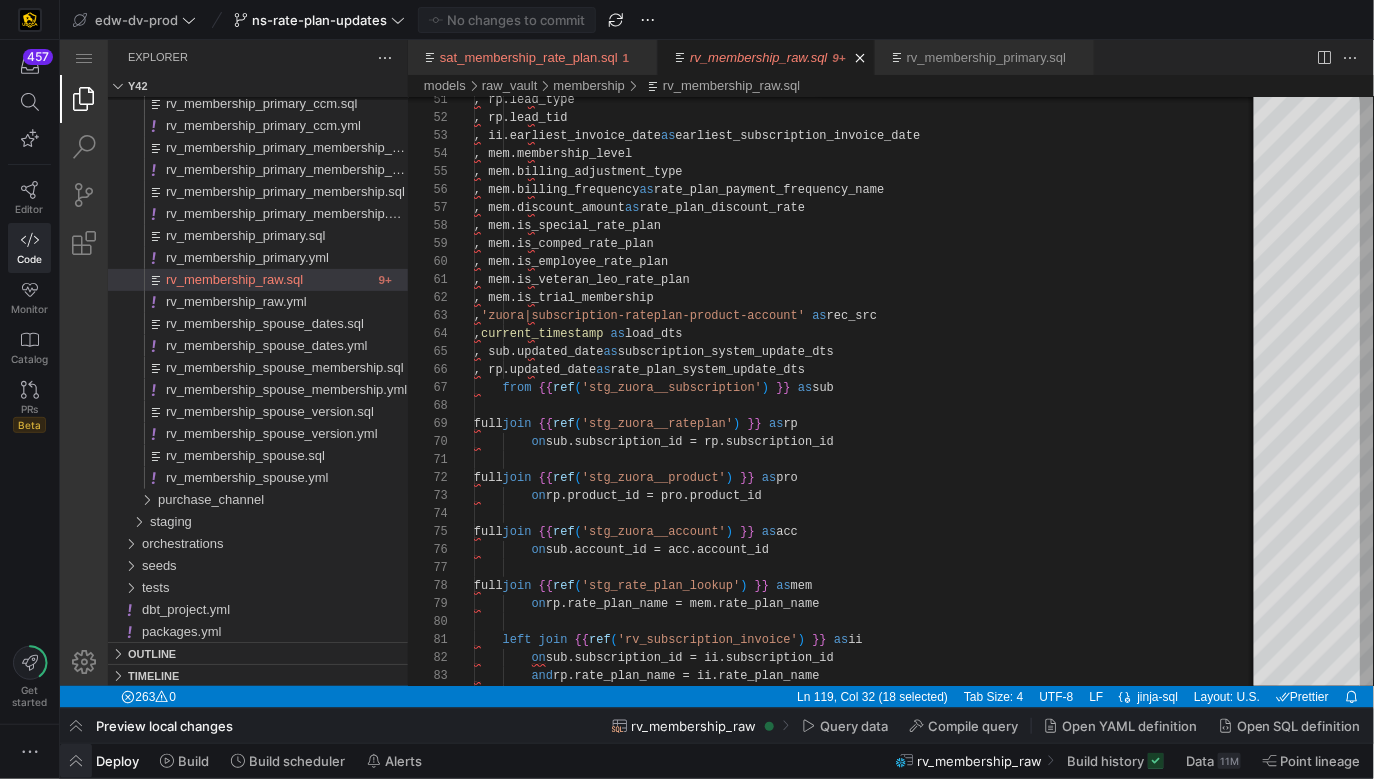 click 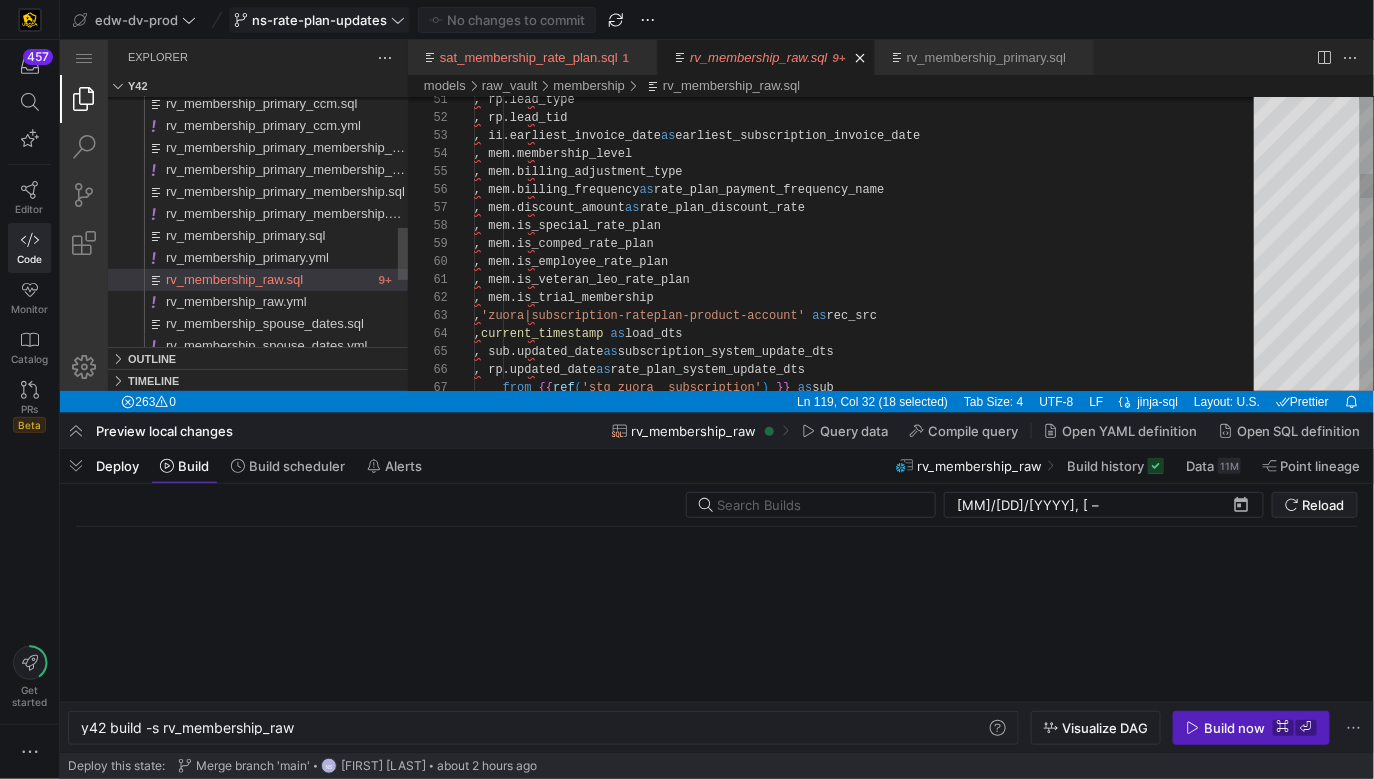scroll, scrollTop: 0, scrollLeft: 214, axis: horizontal 